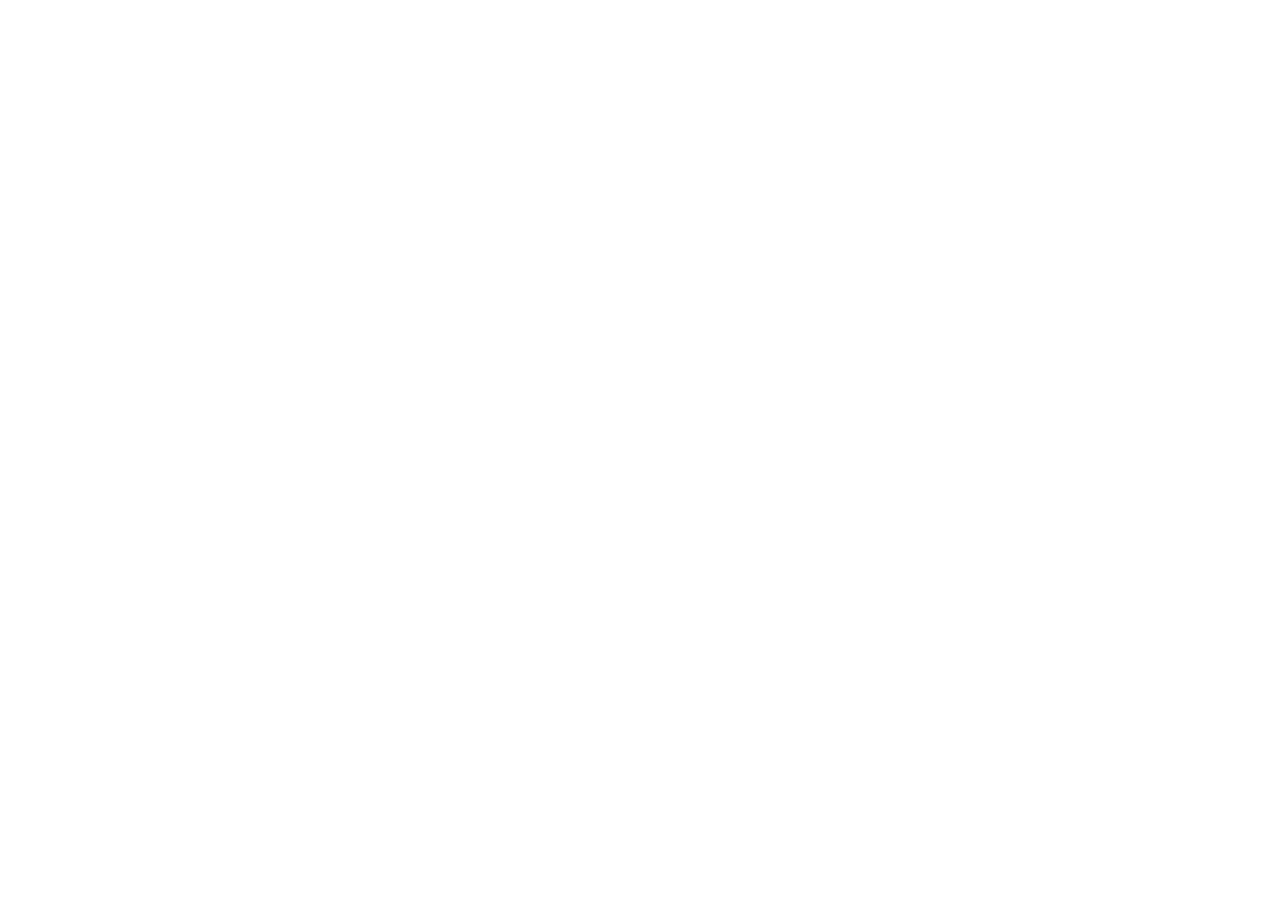 scroll, scrollTop: 0, scrollLeft: 0, axis: both 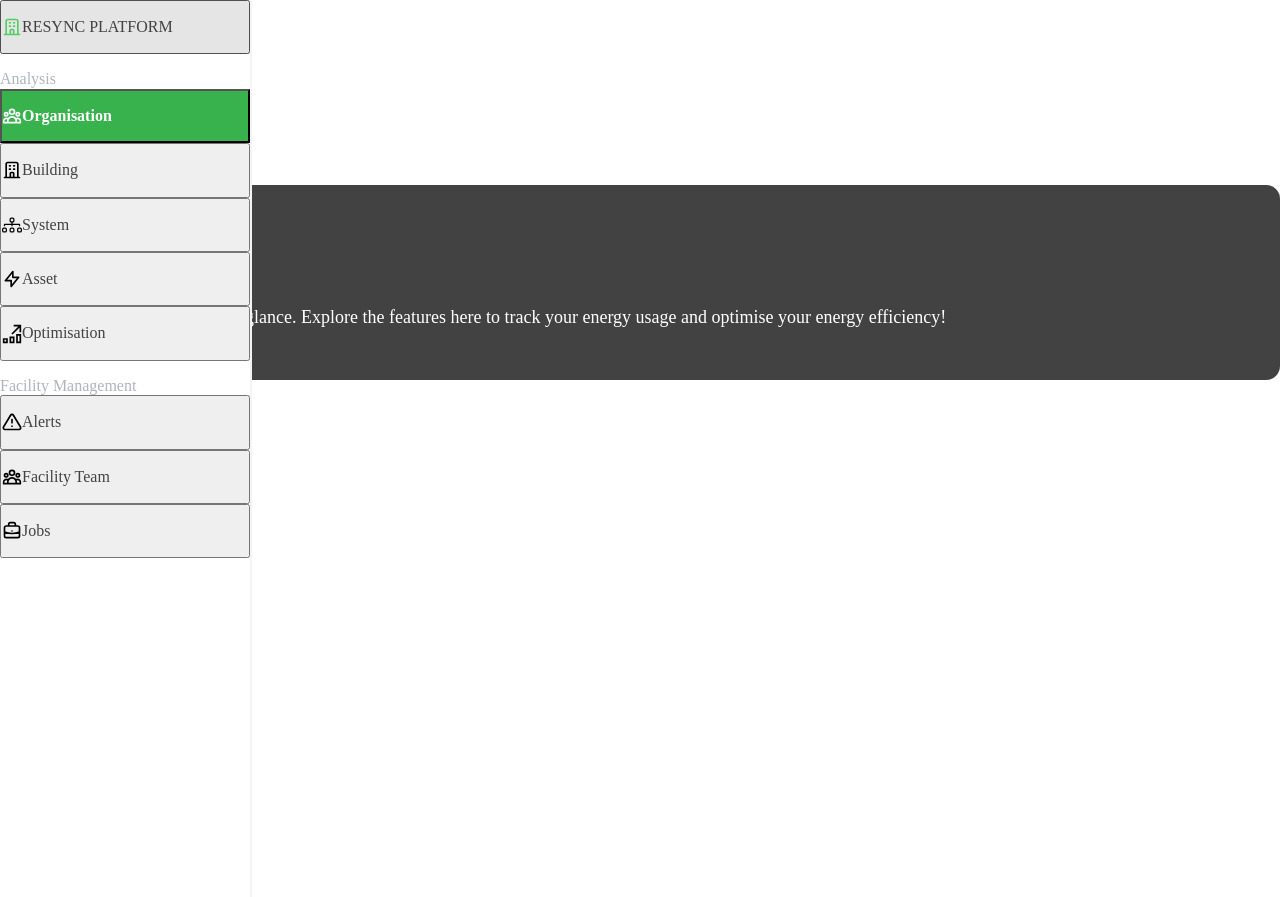 click on "Asset" at bounding box center (40, 279) 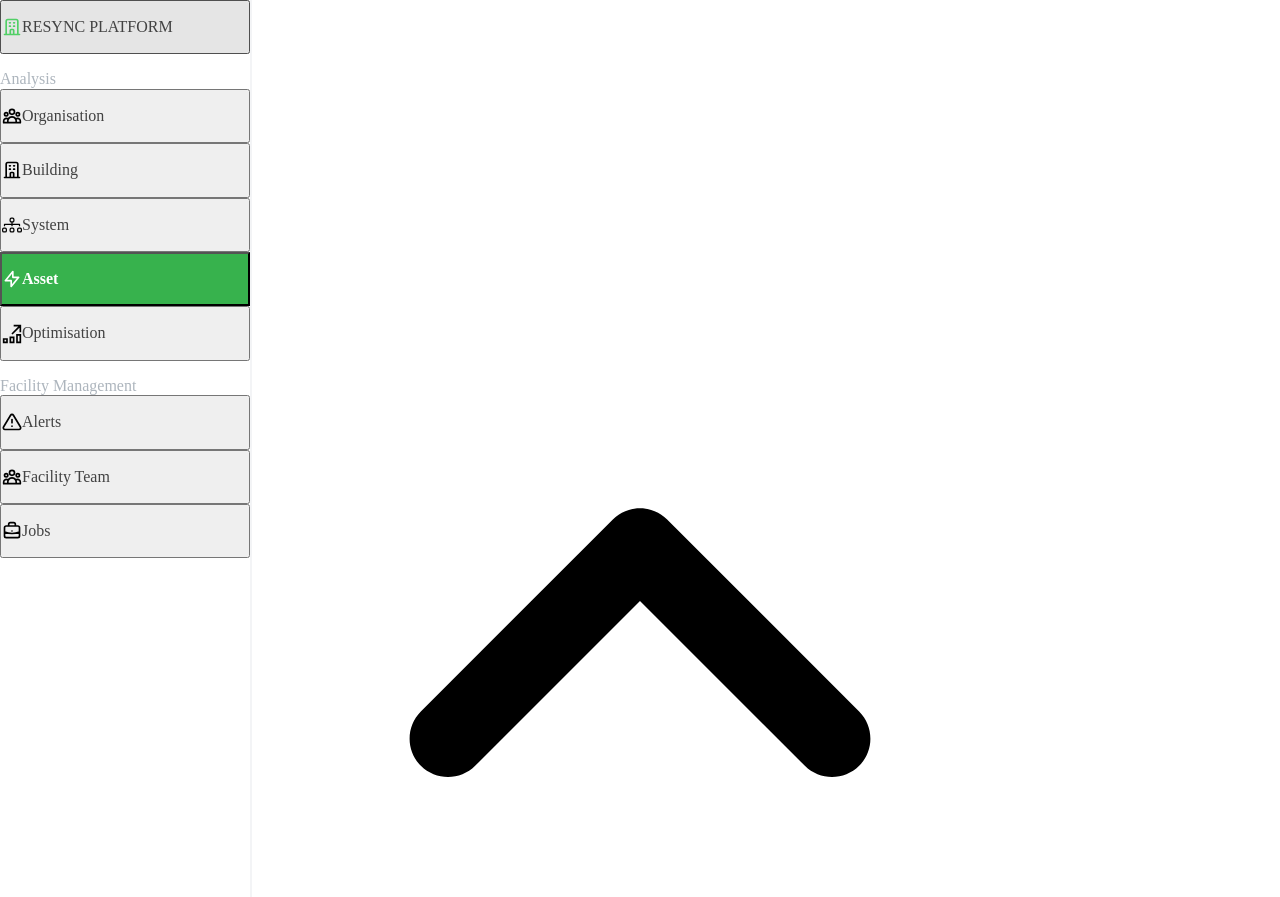 click on "Overview" at bounding box center (44, 1559) 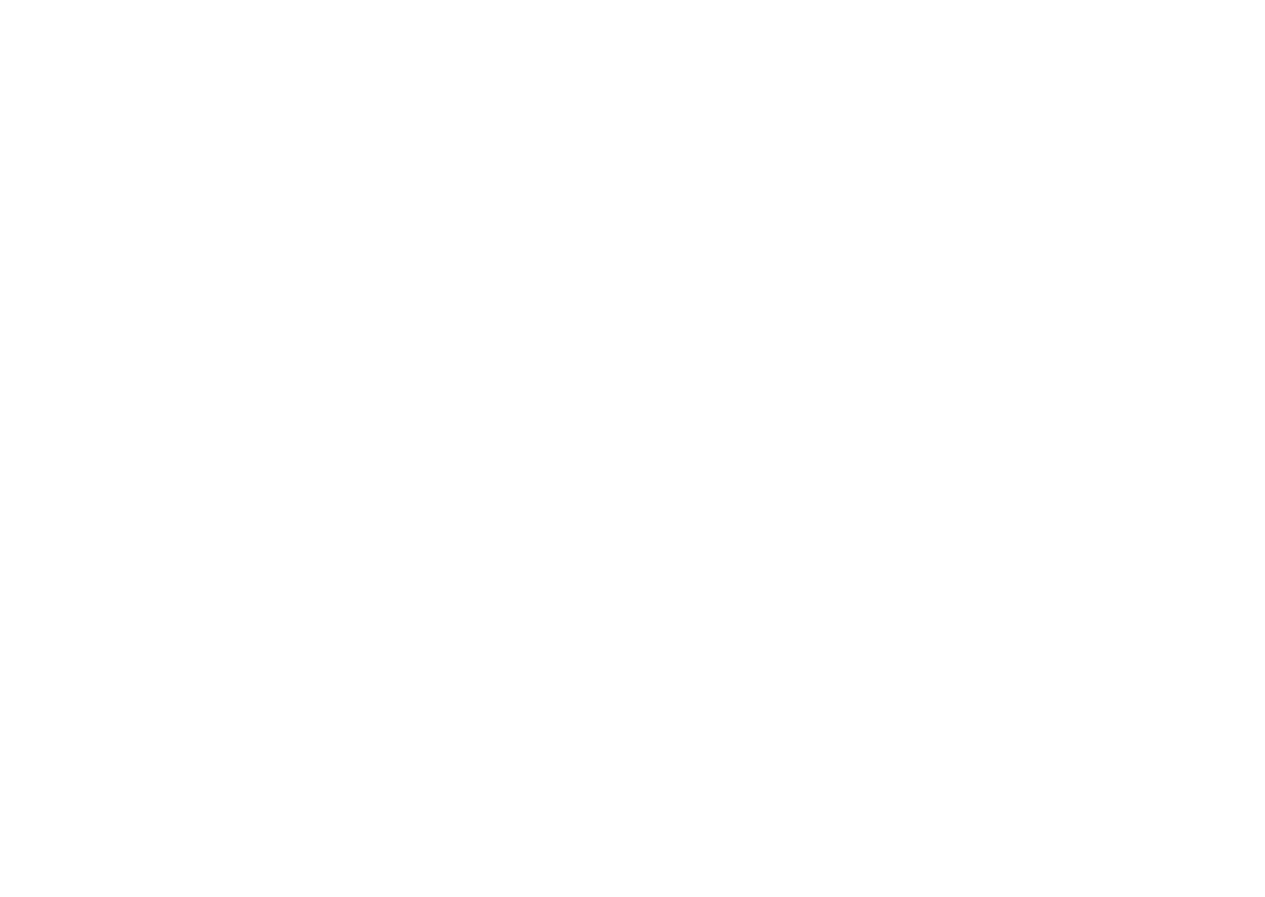scroll, scrollTop: 0, scrollLeft: 0, axis: both 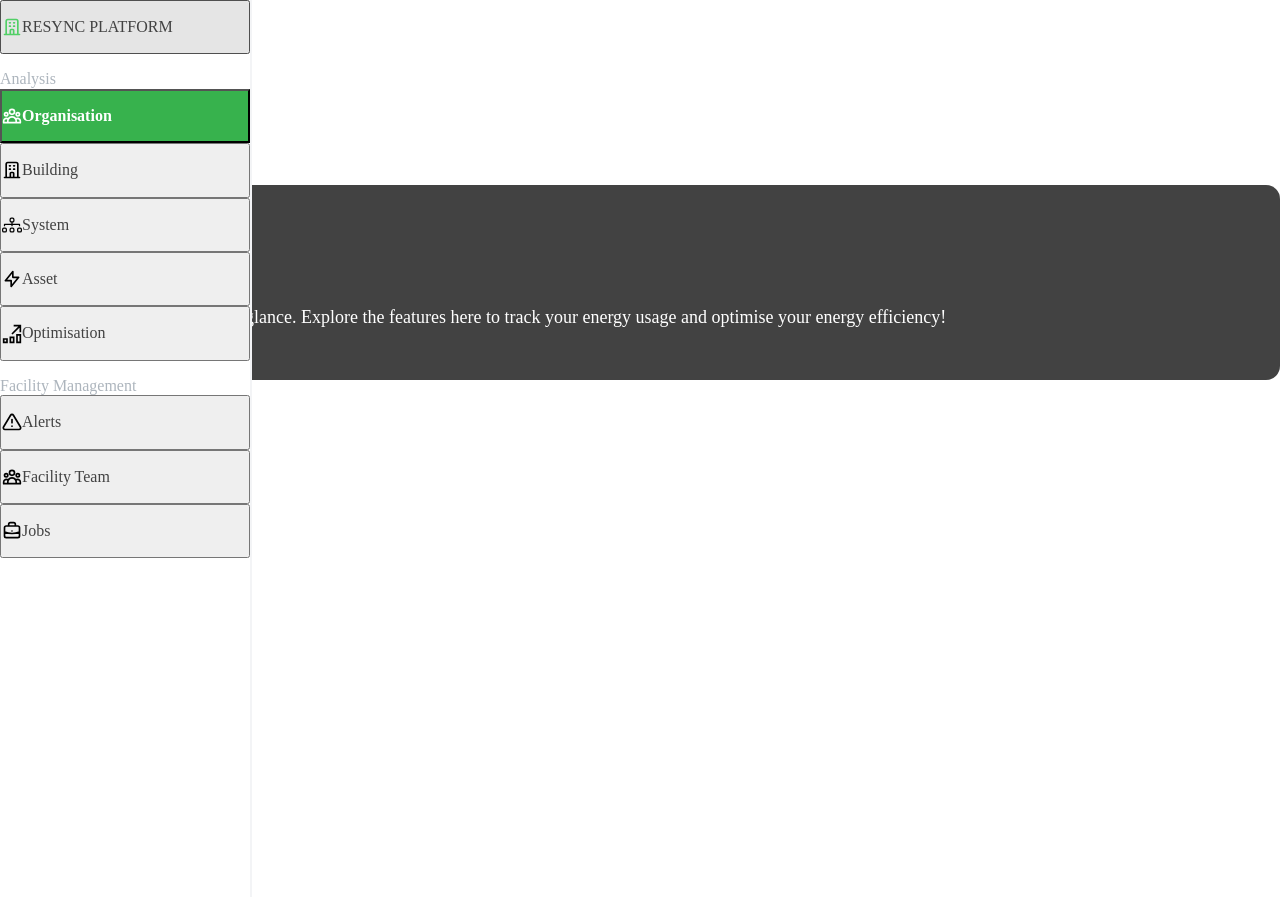 click on "Asset" at bounding box center [125, 279] 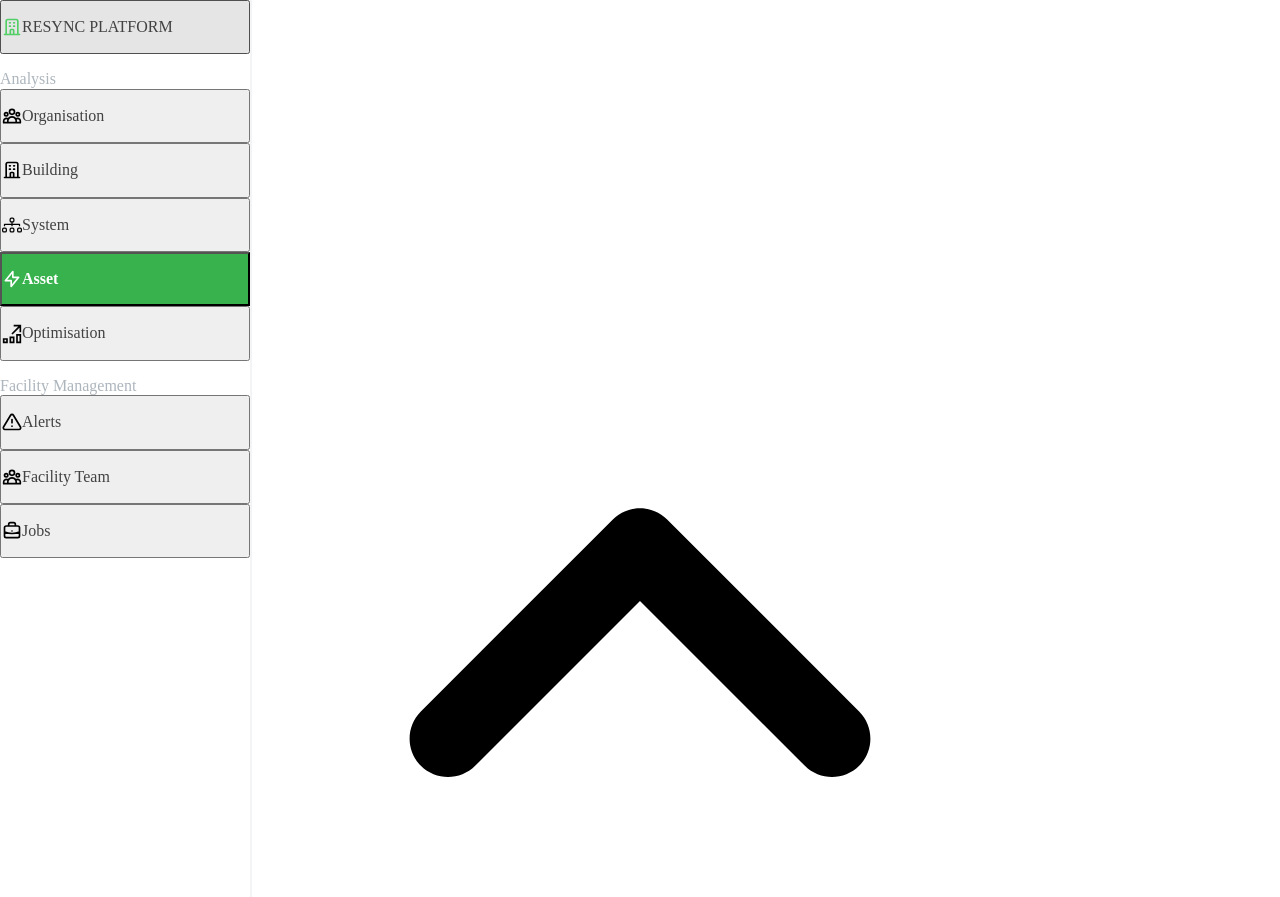 click on "Detailed" at bounding box center [40, 1541] 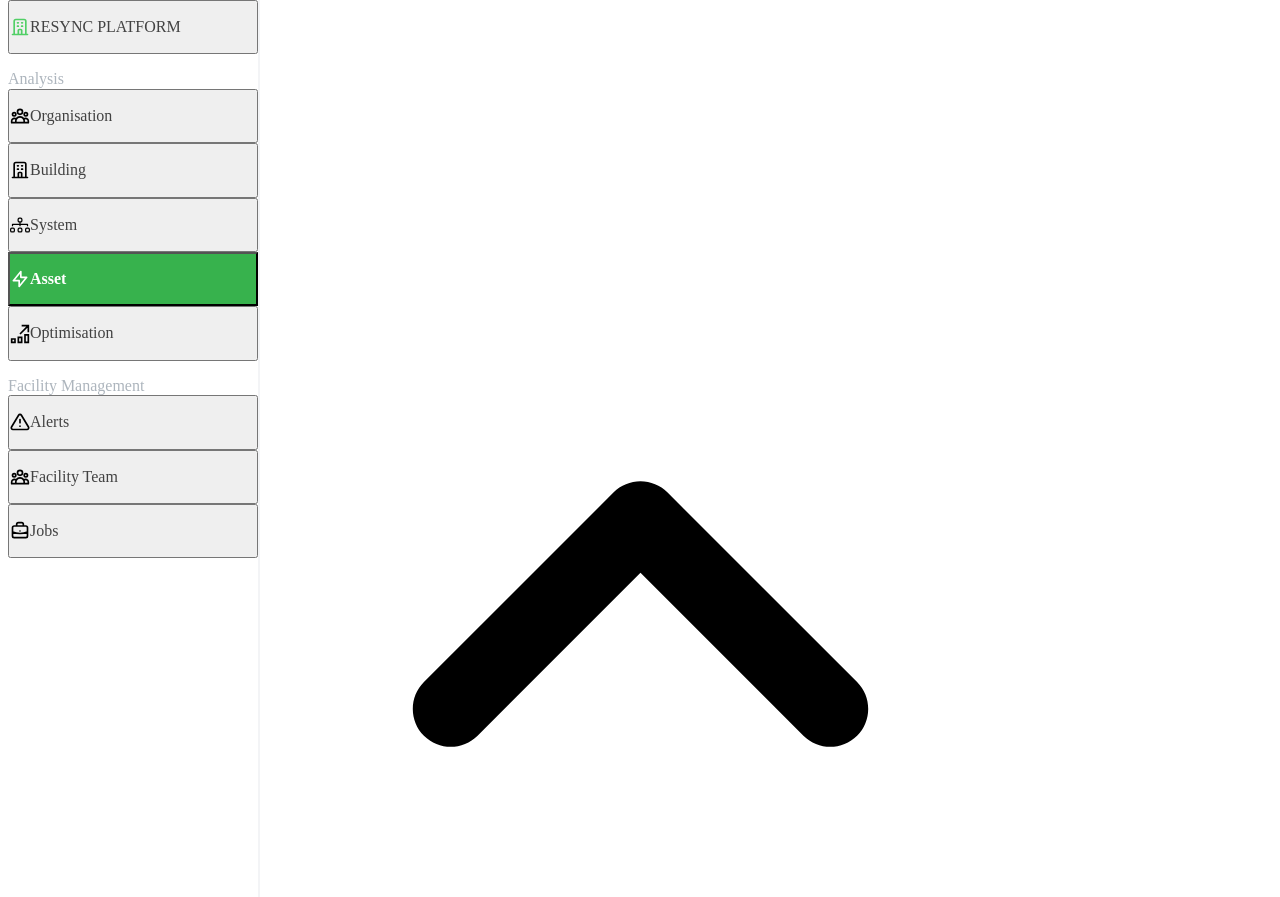 scroll, scrollTop: 0, scrollLeft: 0, axis: both 